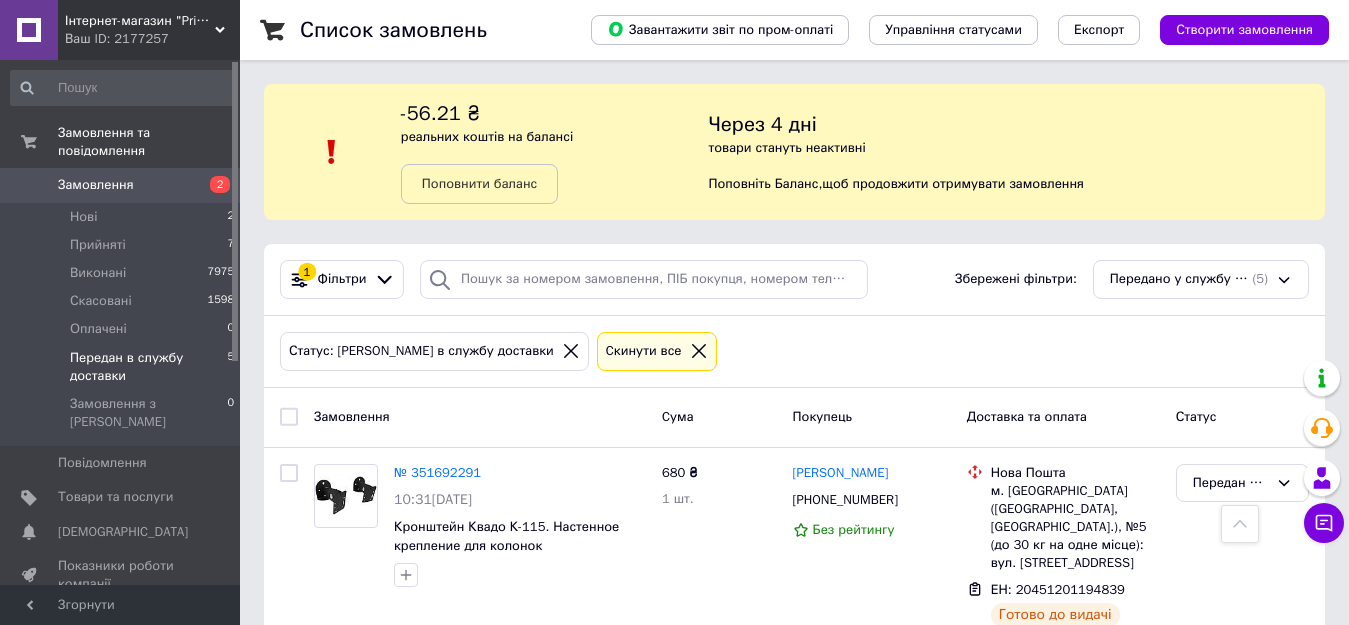 scroll, scrollTop: 832, scrollLeft: 0, axis: vertical 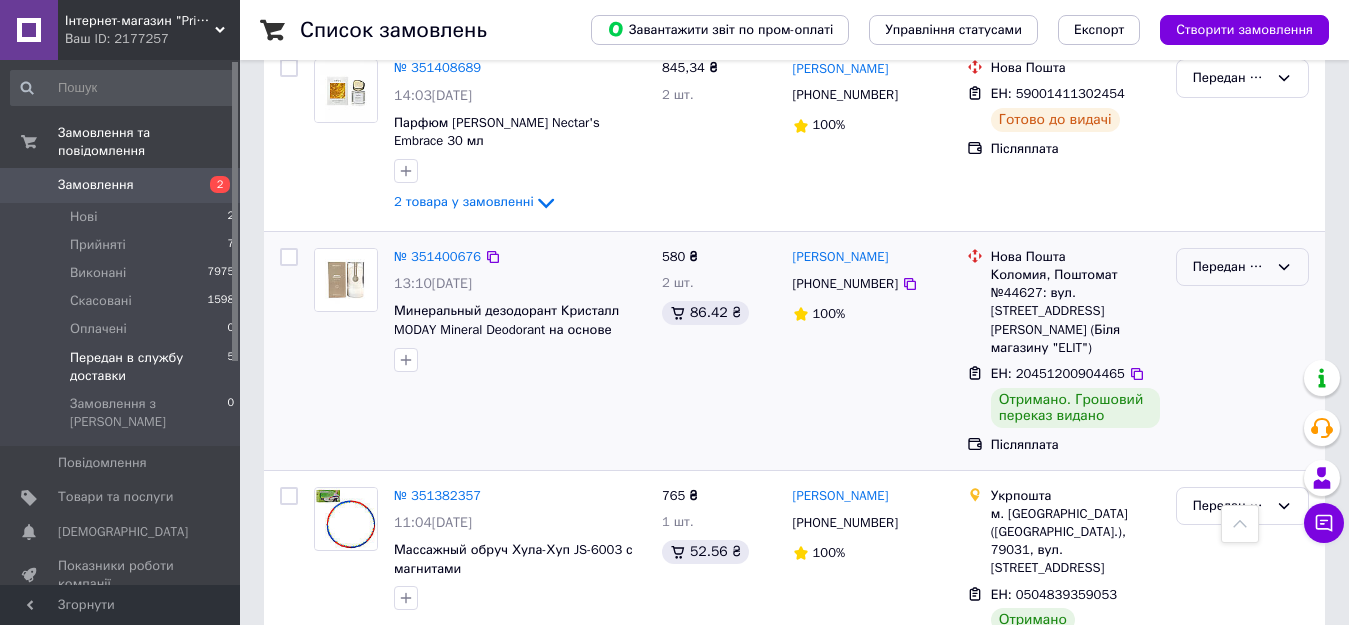 click on "Передан в службу доставки" at bounding box center [1230, 267] 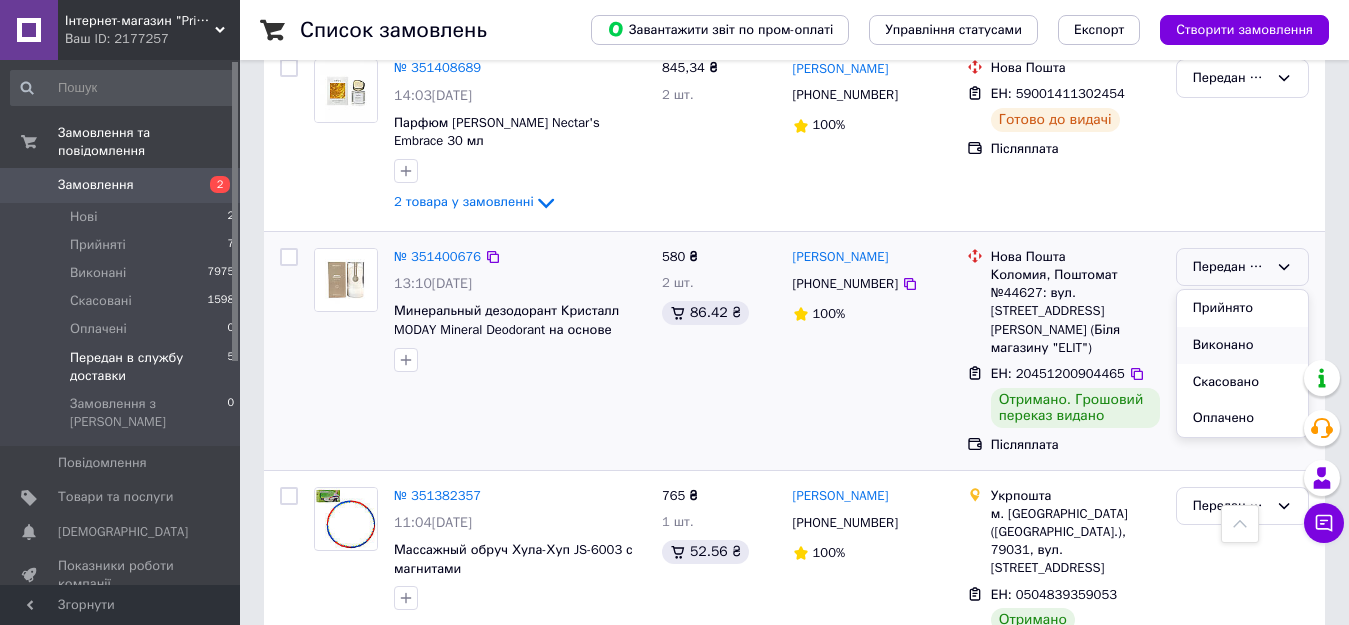 click on "Виконано" at bounding box center [1242, 345] 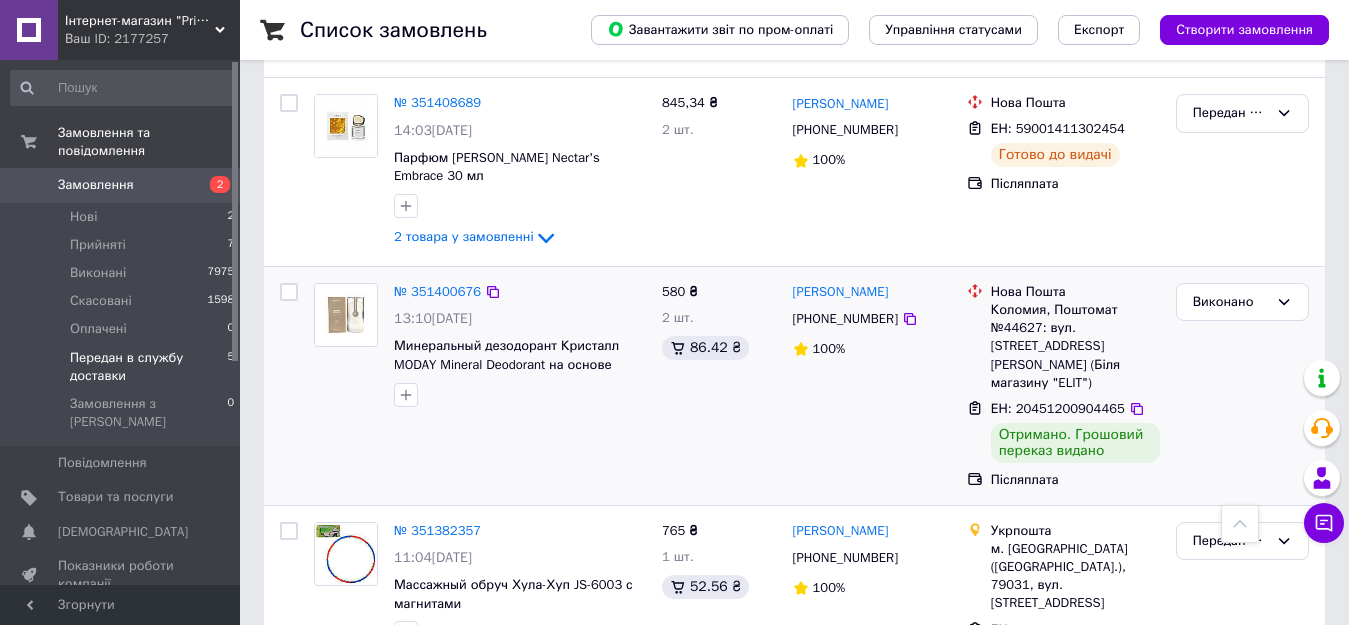 scroll, scrollTop: 832, scrollLeft: 0, axis: vertical 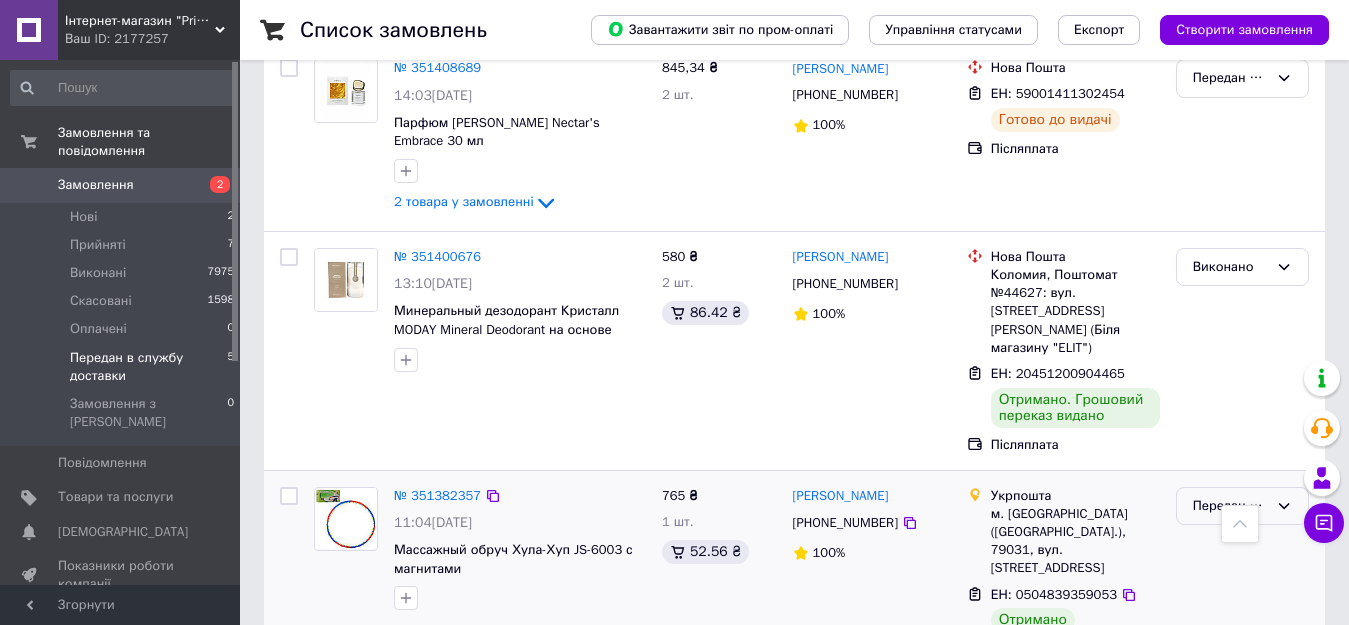 click on "Передан в службу доставки" at bounding box center (1230, 506) 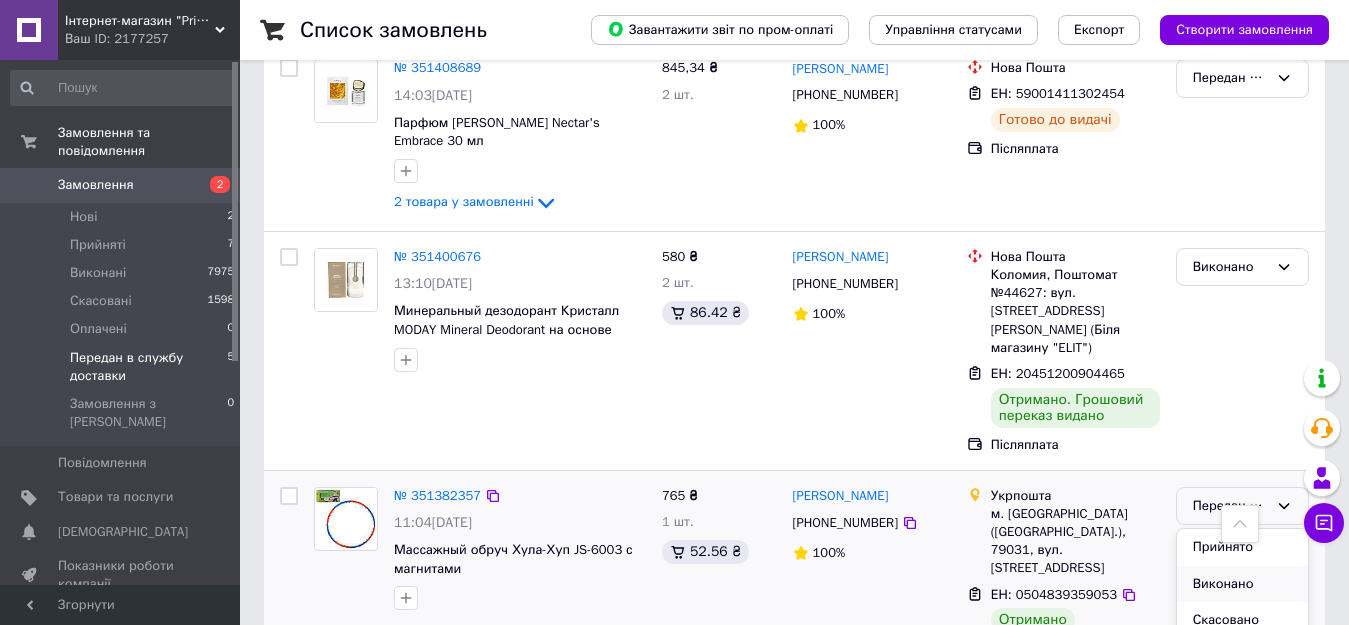 click on "Виконано" at bounding box center (1242, 584) 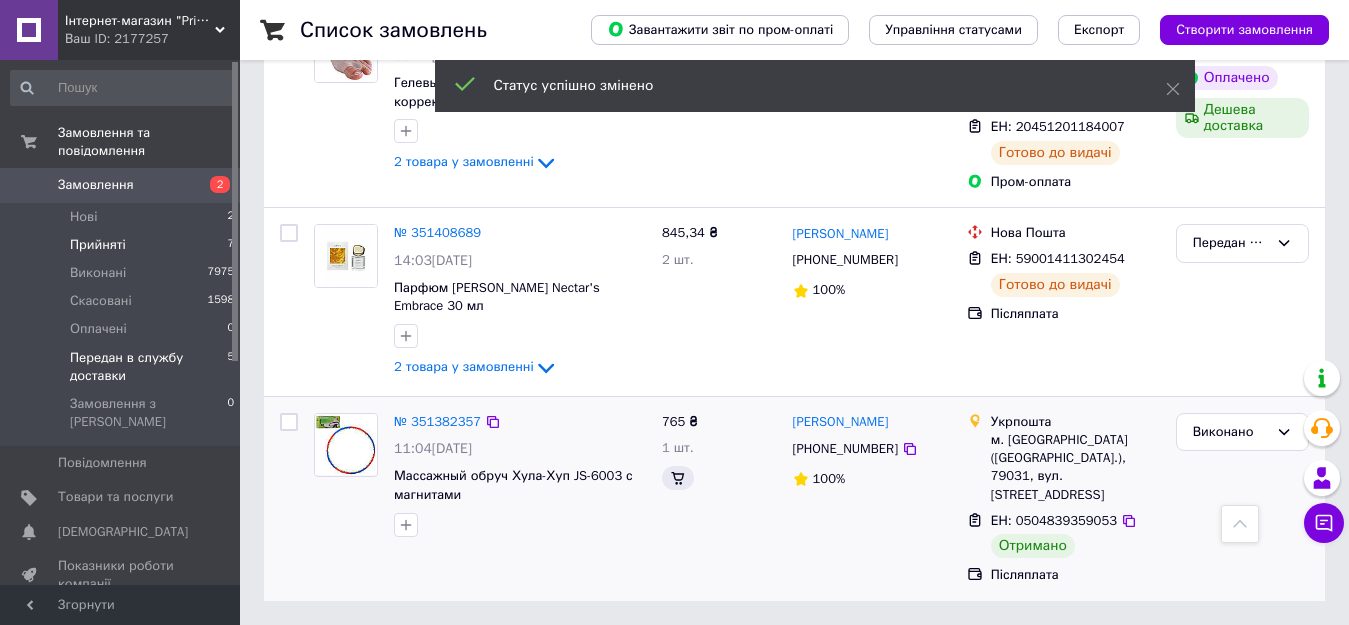 scroll, scrollTop: 612, scrollLeft: 0, axis: vertical 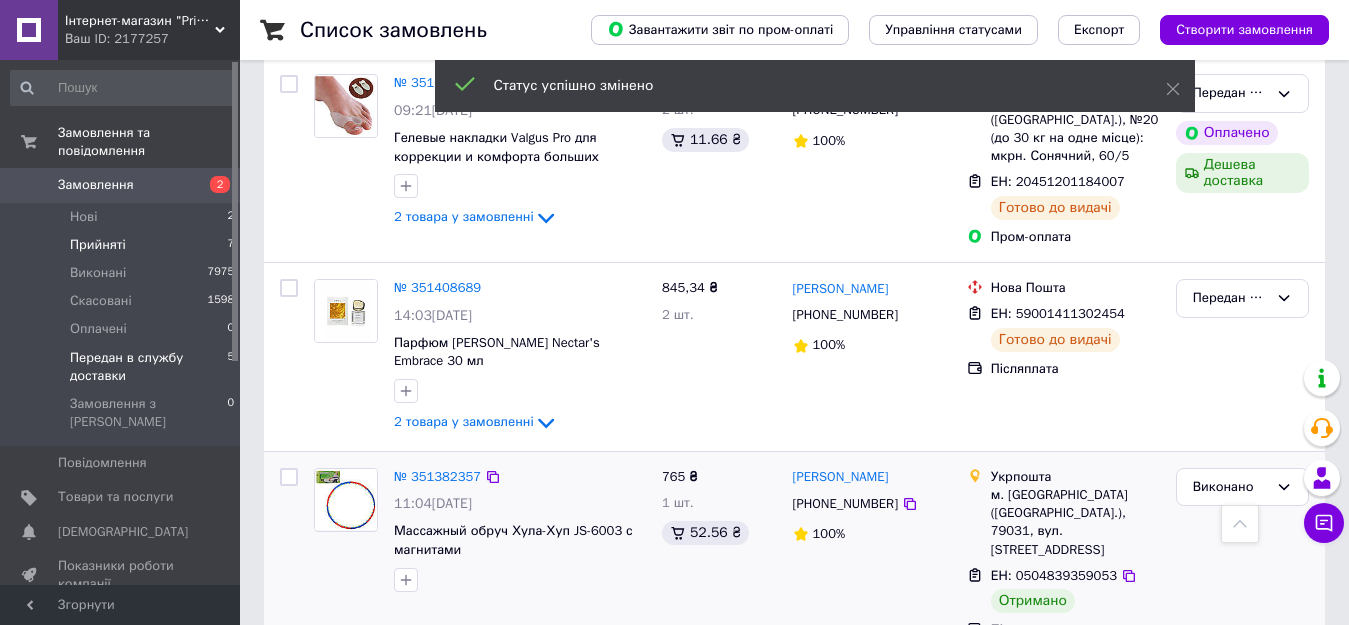 click on "Прийняті" at bounding box center [98, 245] 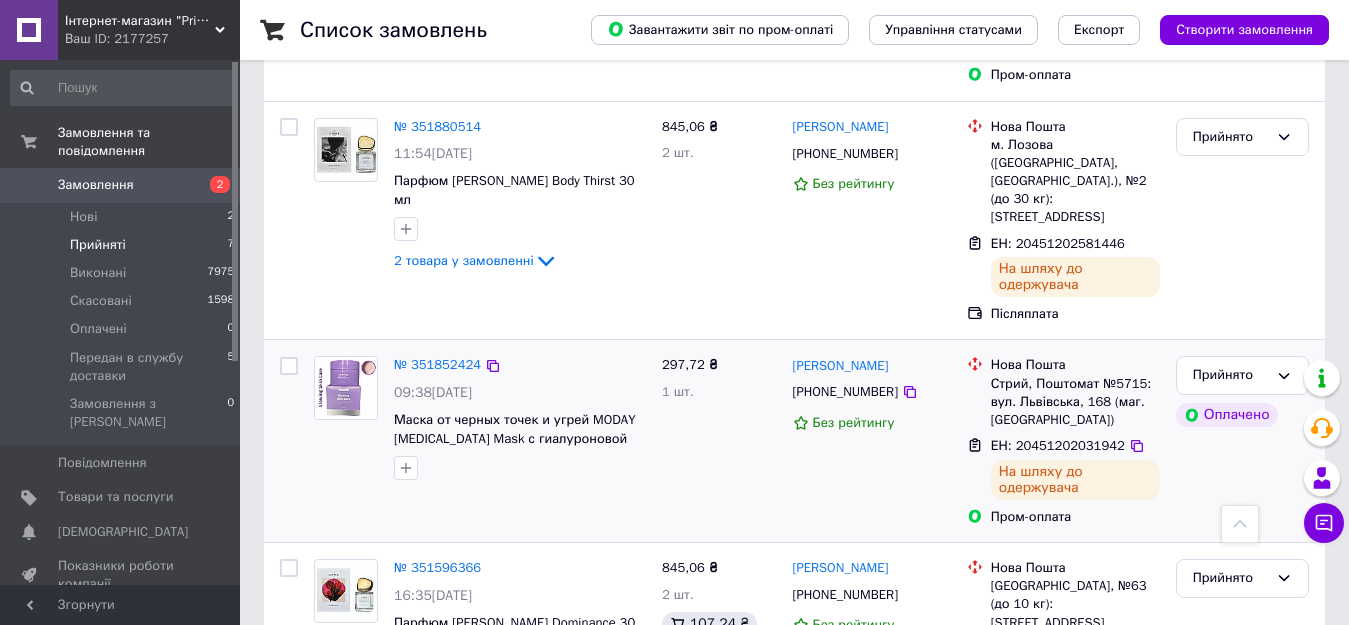 scroll, scrollTop: 1249, scrollLeft: 0, axis: vertical 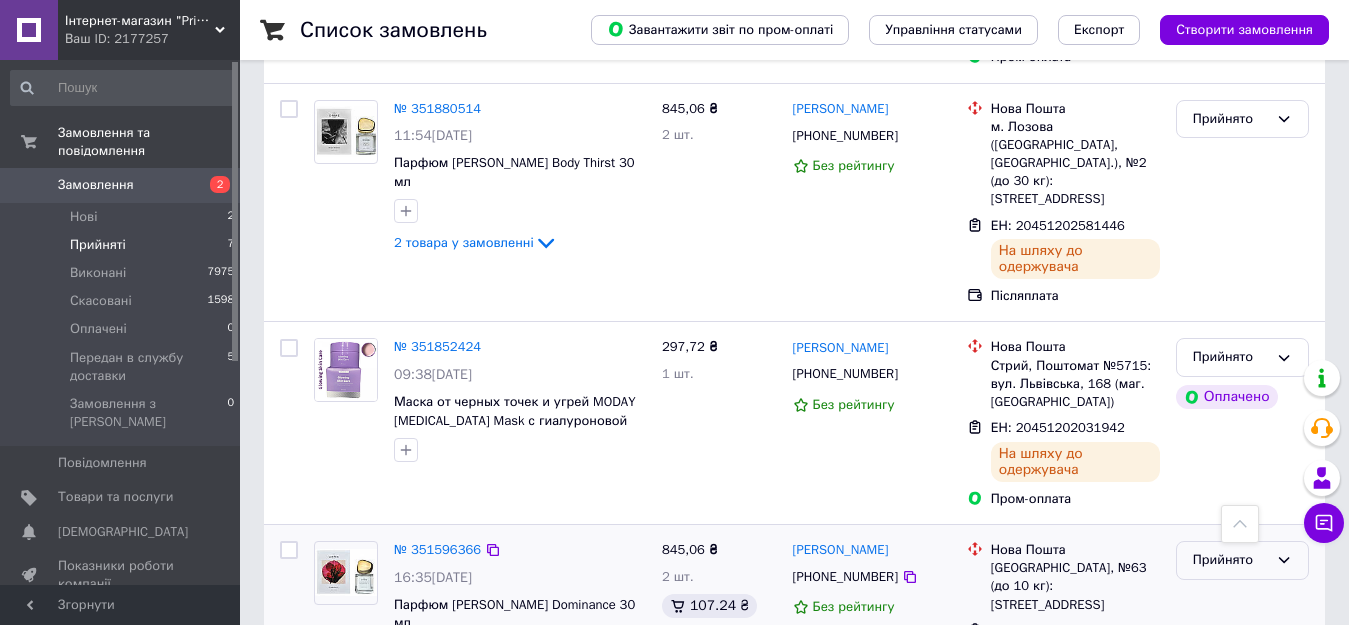 click on "Прийнято" at bounding box center (1230, 560) 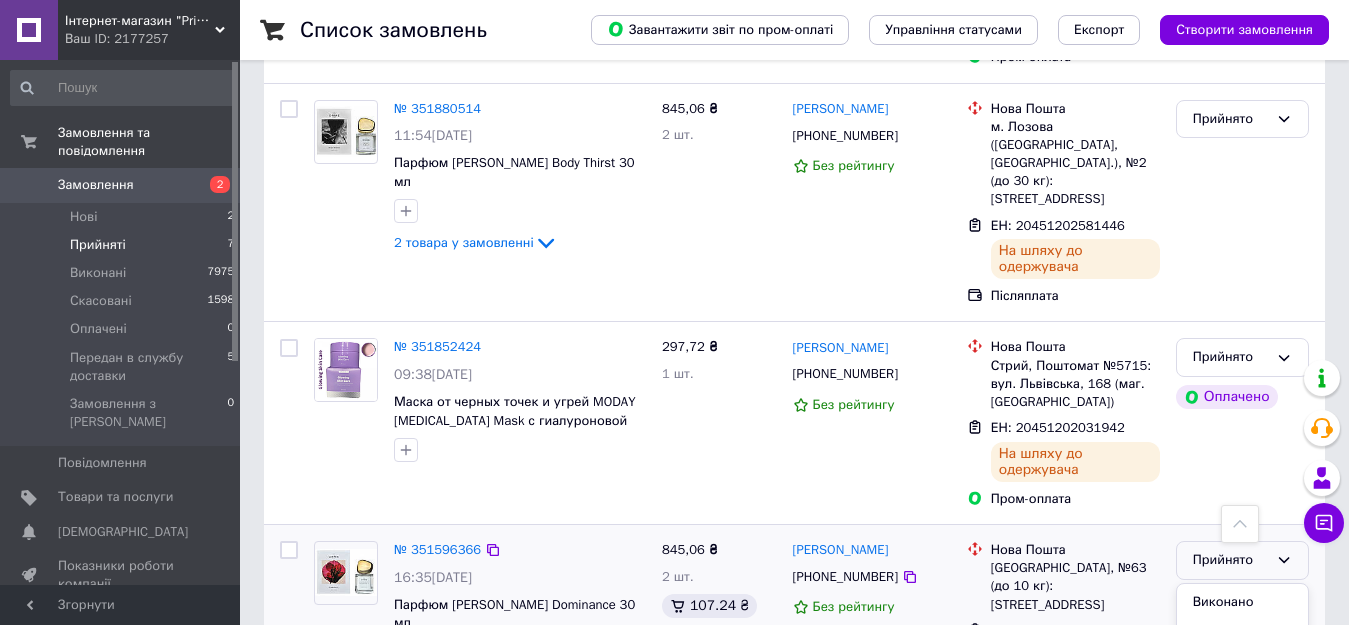 click on "Передан в службу доставки" at bounding box center [1242, 732] 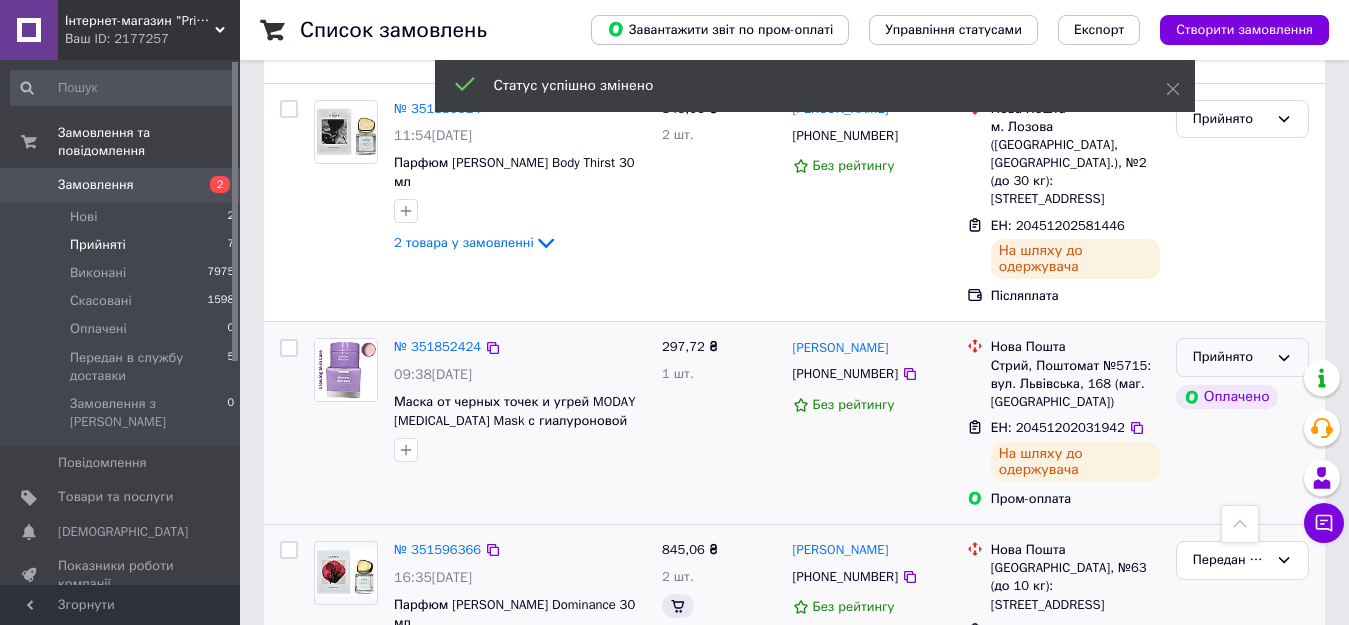 click on "Прийнято" at bounding box center [1230, 357] 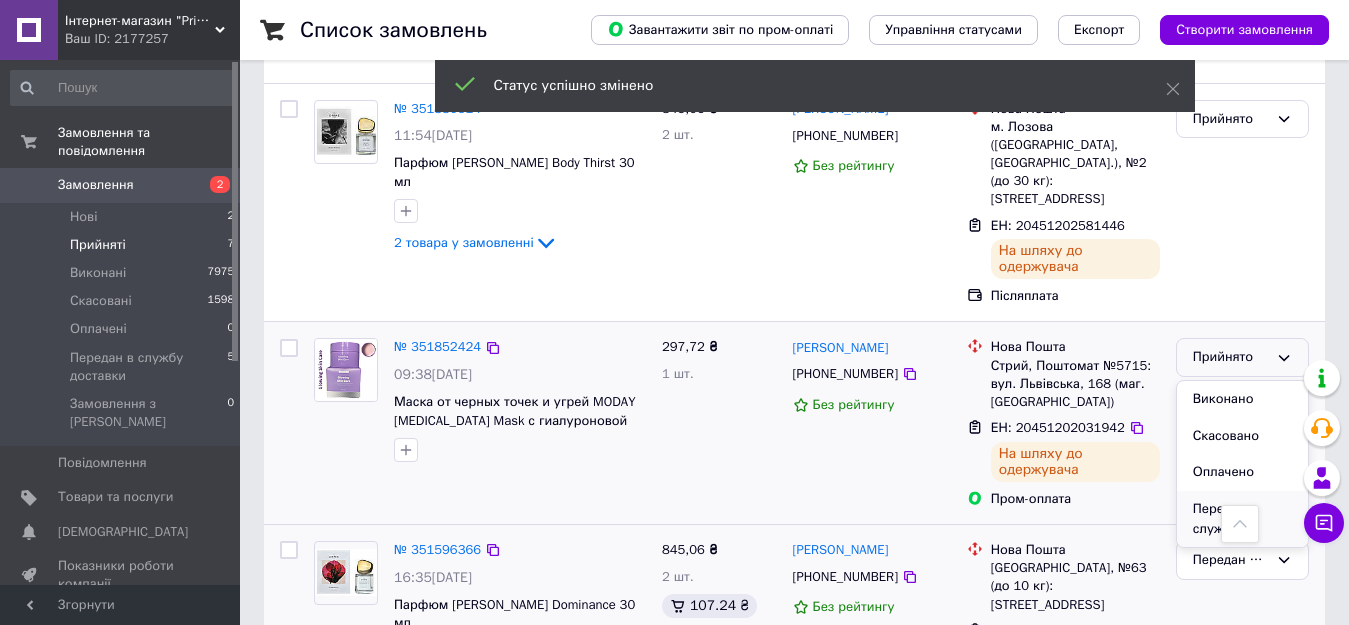 click on "Передан в службу доставки" at bounding box center (1242, 530) 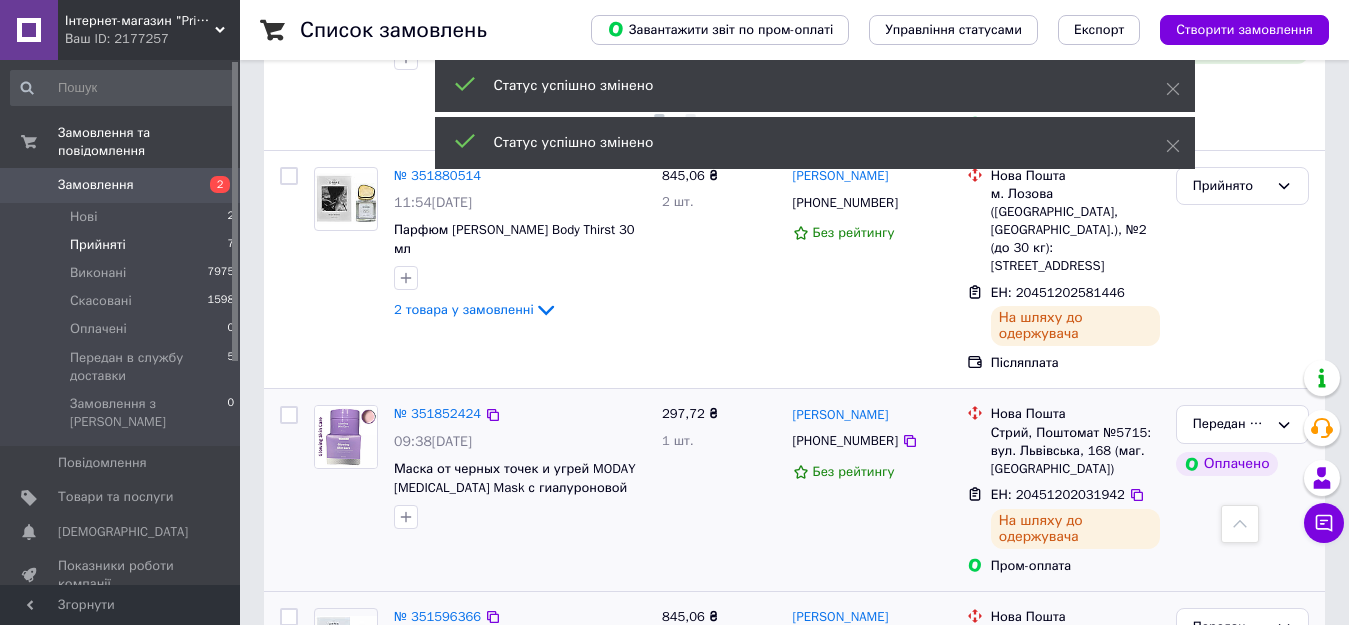scroll, scrollTop: 1049, scrollLeft: 0, axis: vertical 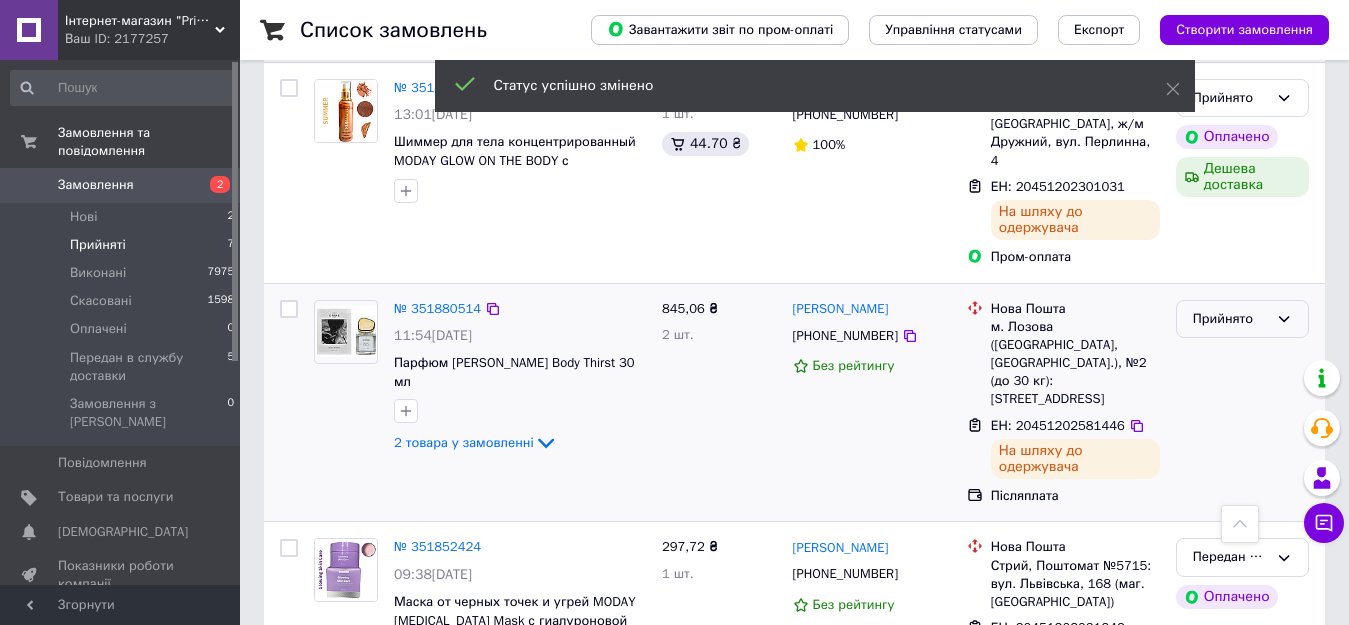 click on "Прийнято" at bounding box center (1230, 319) 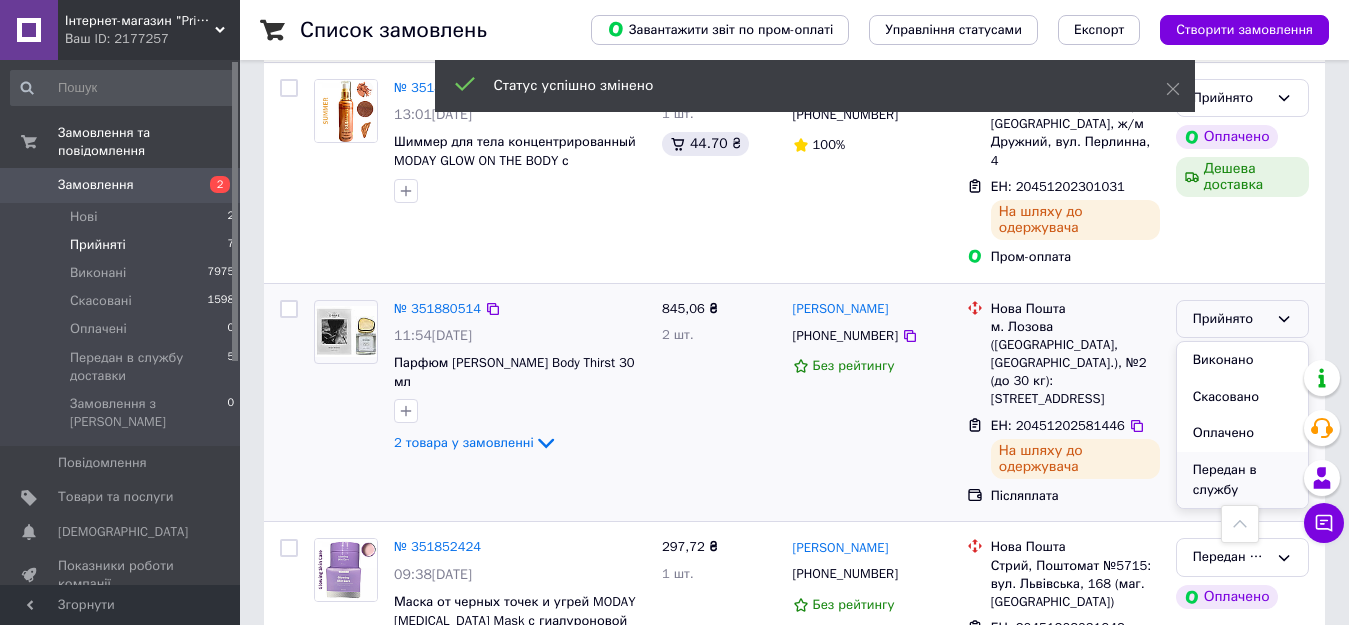 click on "Передан в службу доставки" at bounding box center [1242, 491] 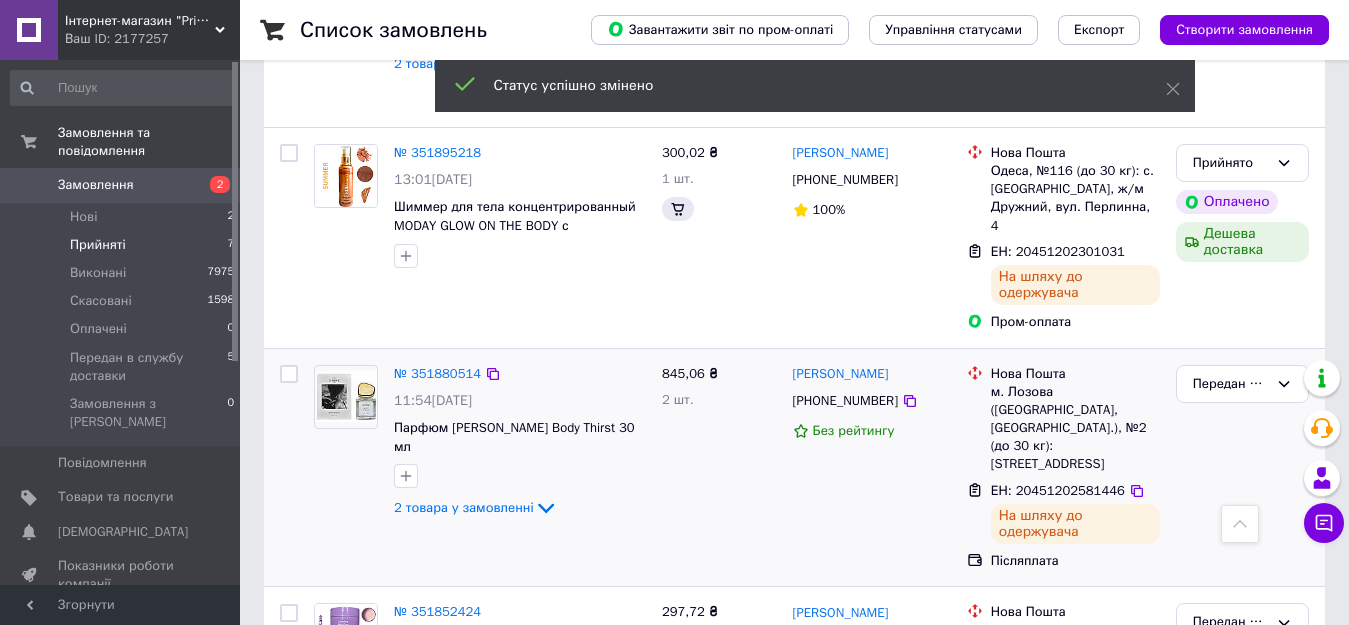 scroll, scrollTop: 849, scrollLeft: 0, axis: vertical 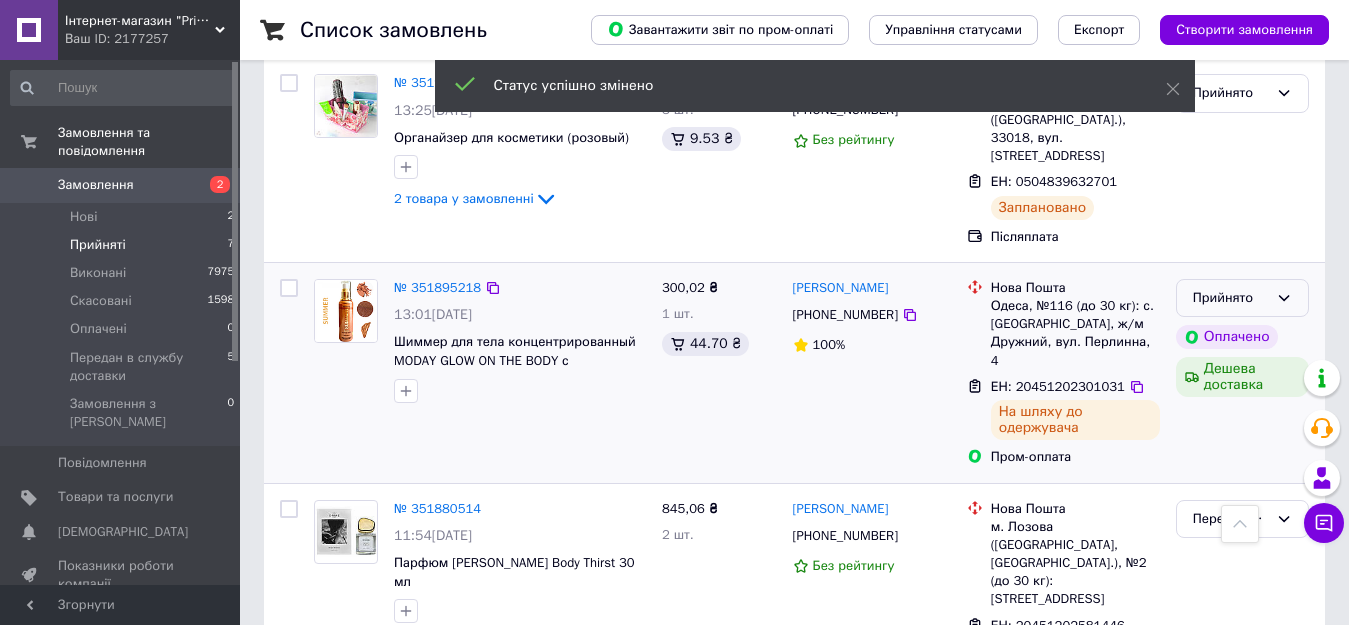 click on "Прийнято" at bounding box center (1230, 298) 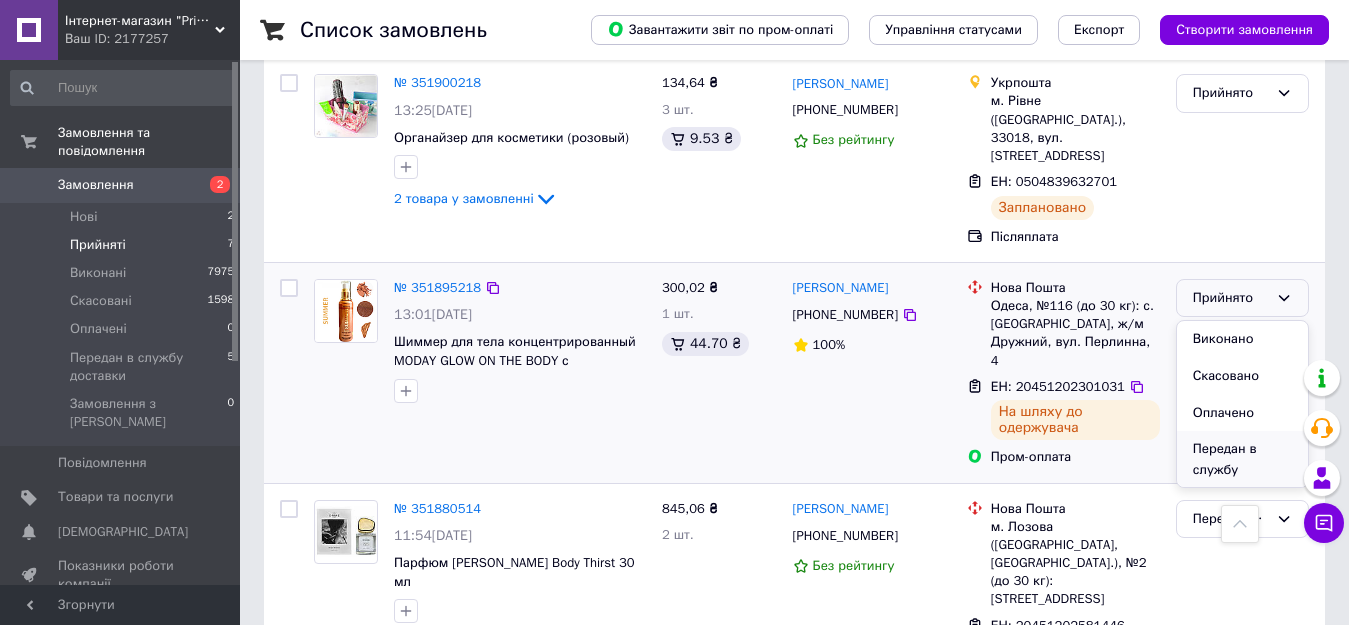 click on "Передан в службу доставки" at bounding box center [1242, 470] 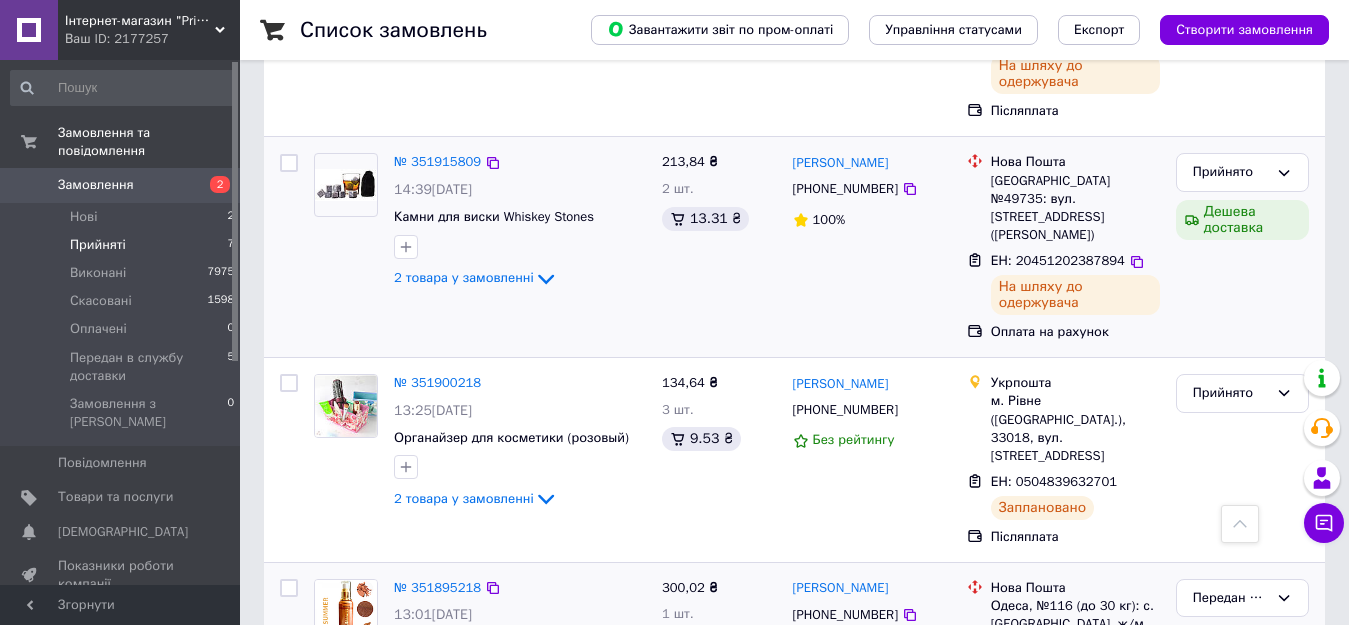 scroll, scrollTop: 449, scrollLeft: 0, axis: vertical 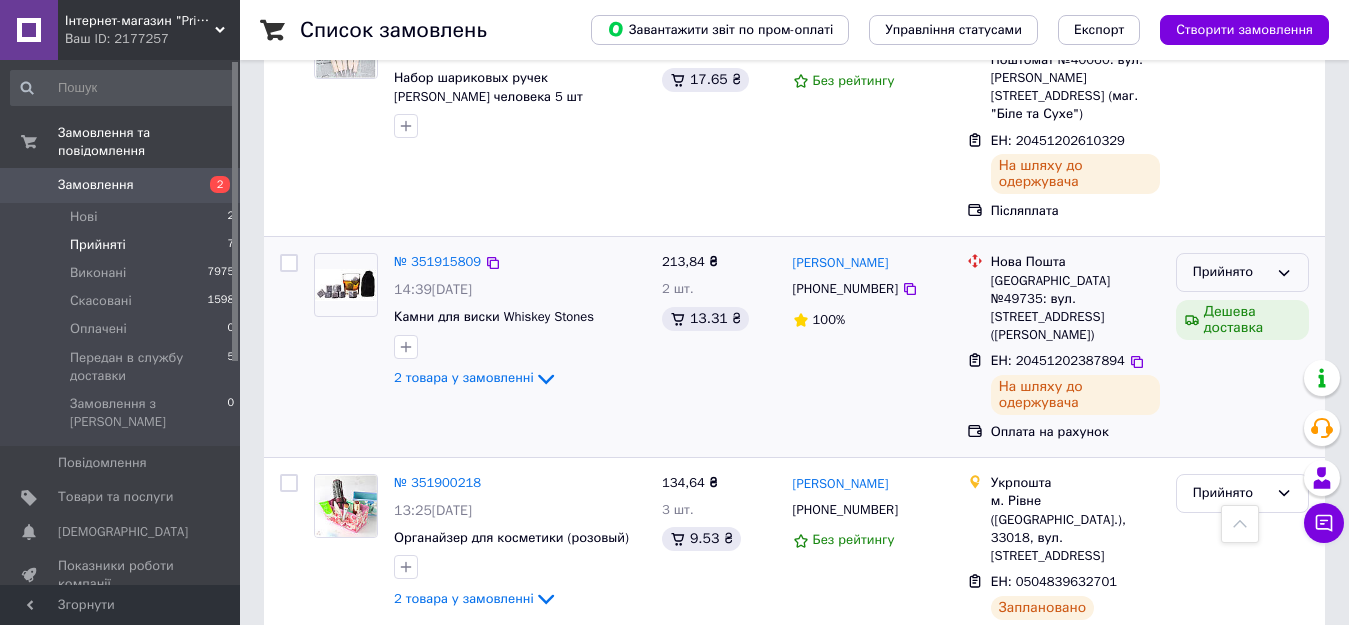 click on "Прийнято" at bounding box center (1230, 272) 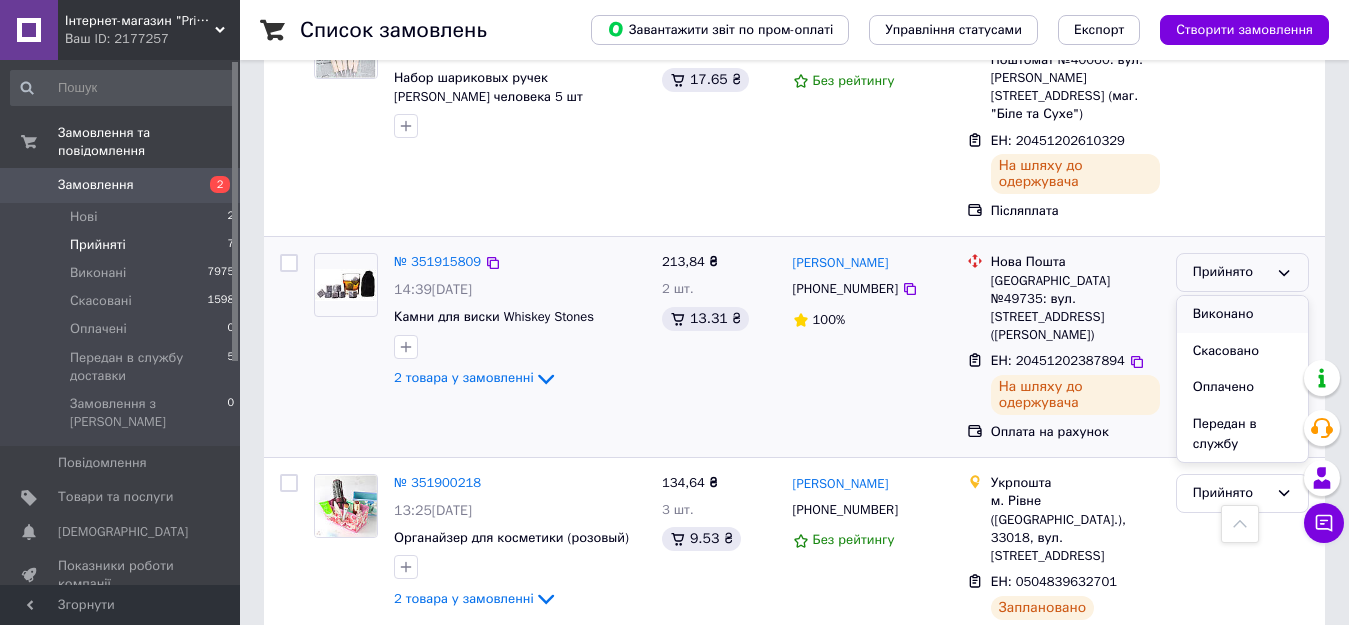 click on "Виконано" at bounding box center [1242, 314] 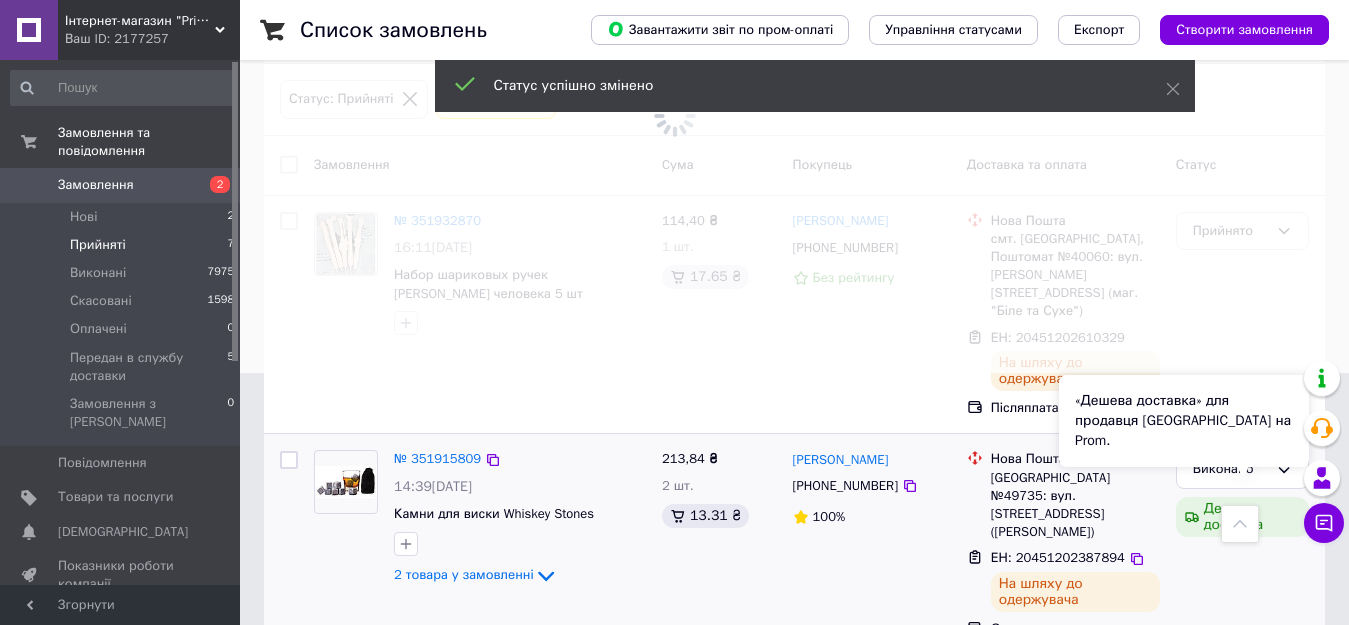 scroll, scrollTop: 249, scrollLeft: 0, axis: vertical 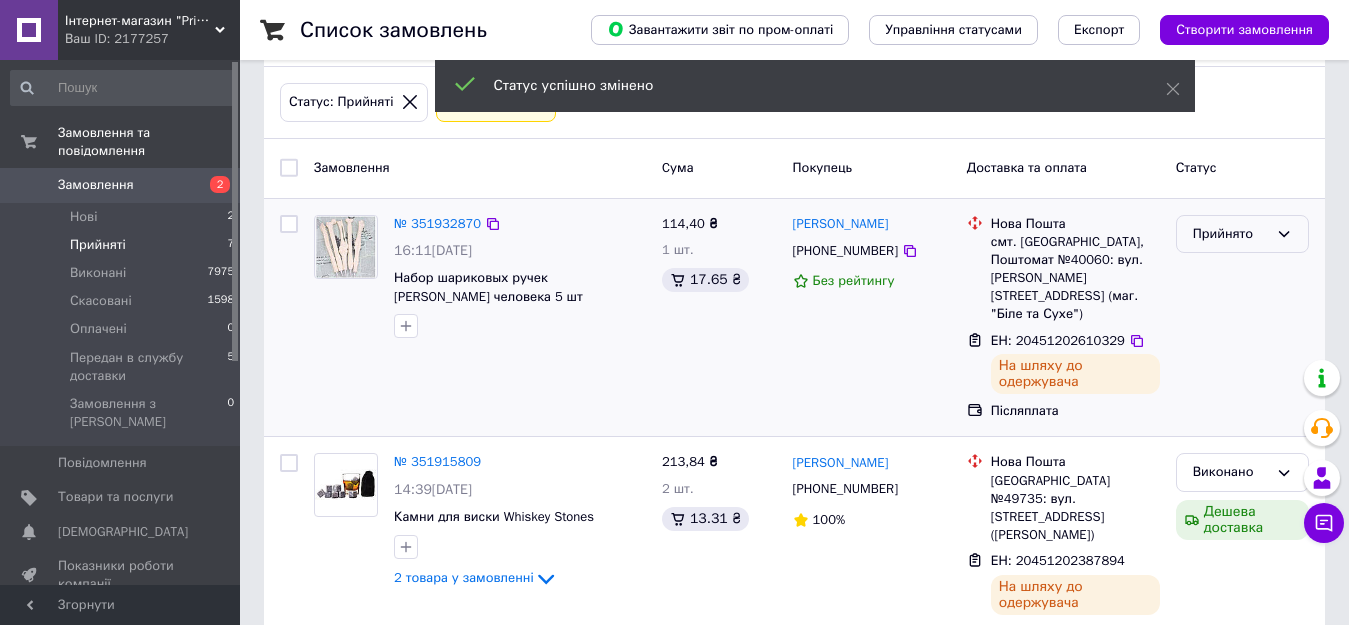 click on "Прийнято" at bounding box center (1230, 234) 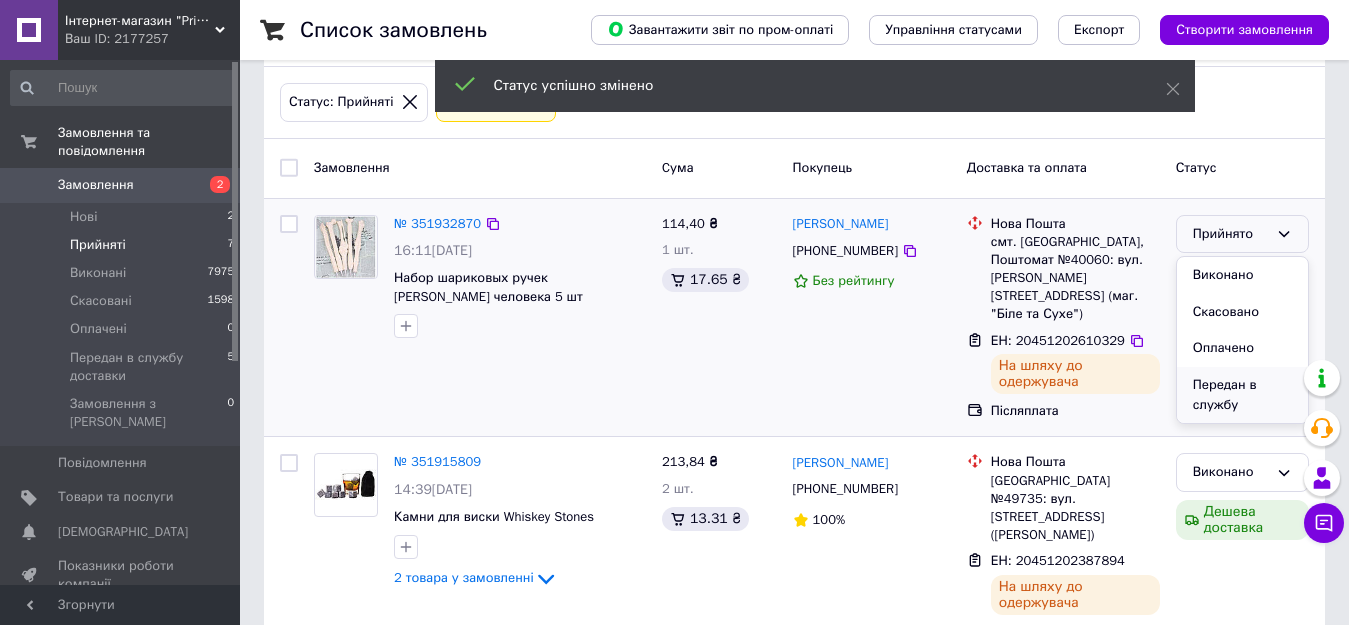 click on "Передан в службу доставки" at bounding box center (1242, 406) 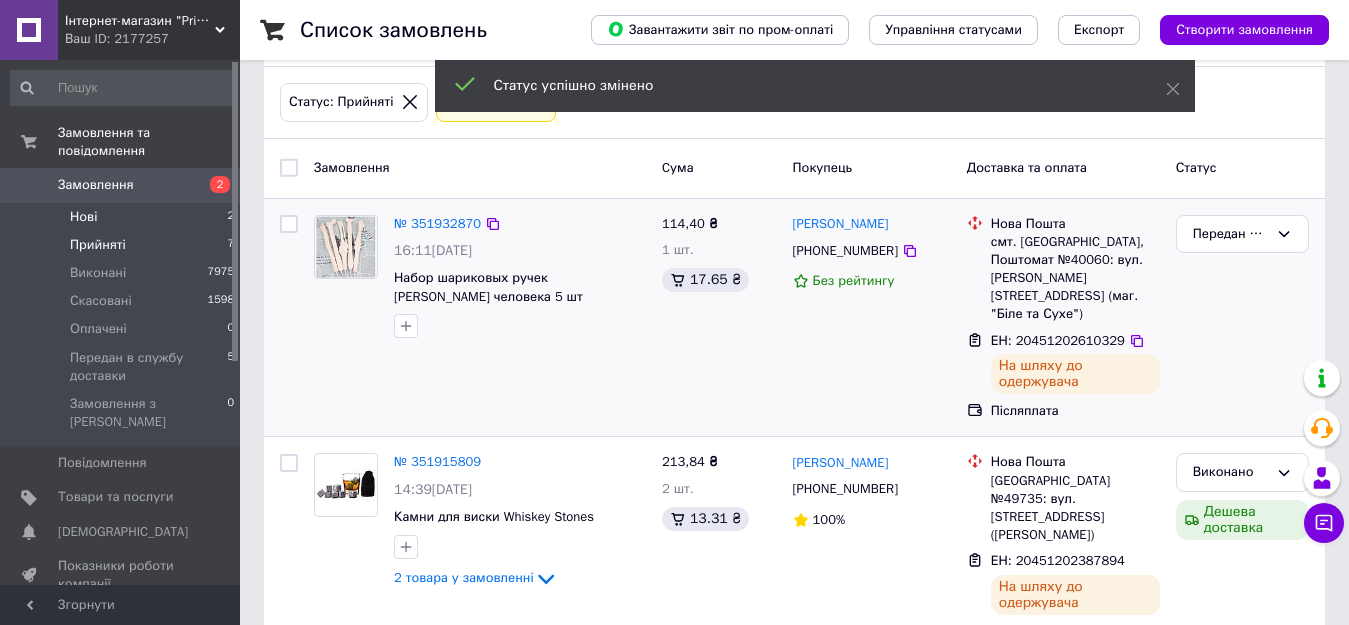 click on "Нові 2" at bounding box center (123, 217) 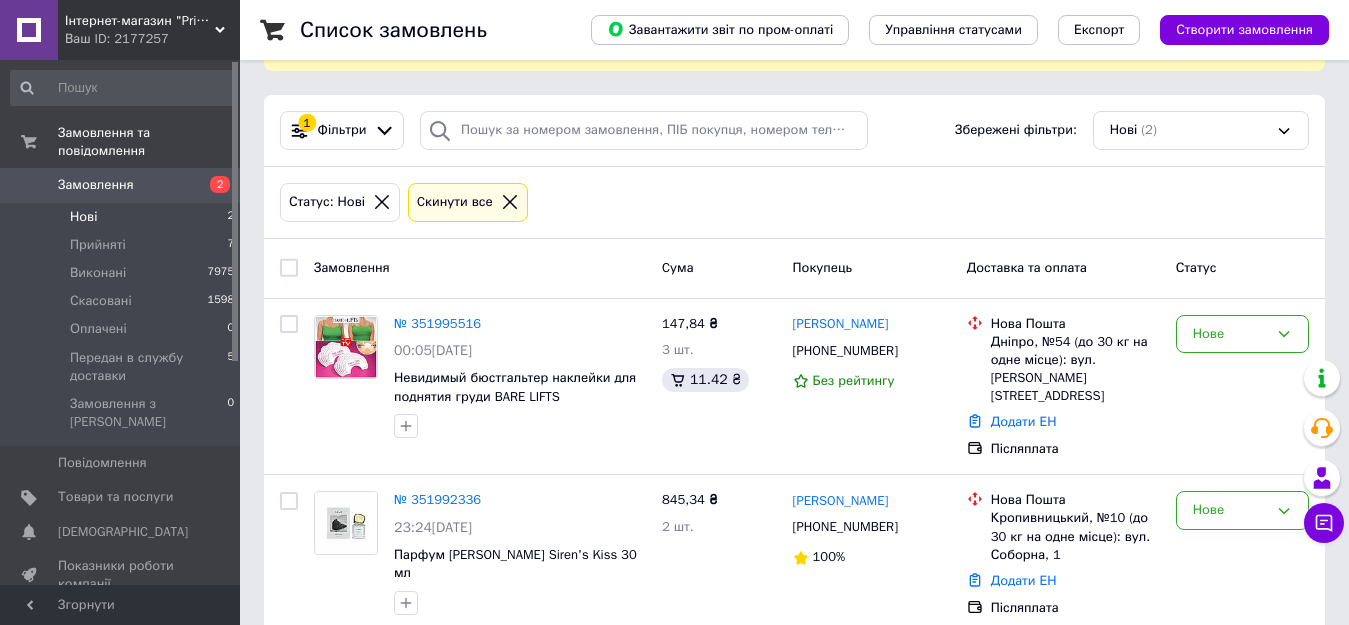 scroll, scrollTop: 174, scrollLeft: 0, axis: vertical 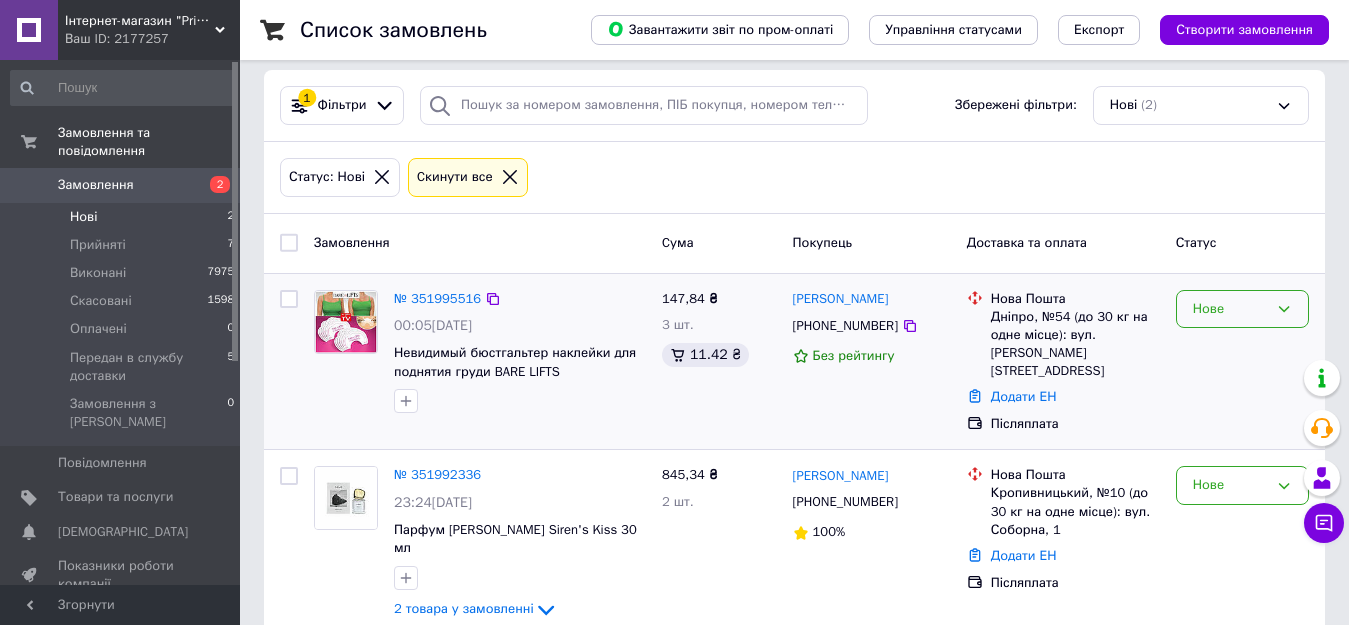 click on "Нове" at bounding box center [1230, 309] 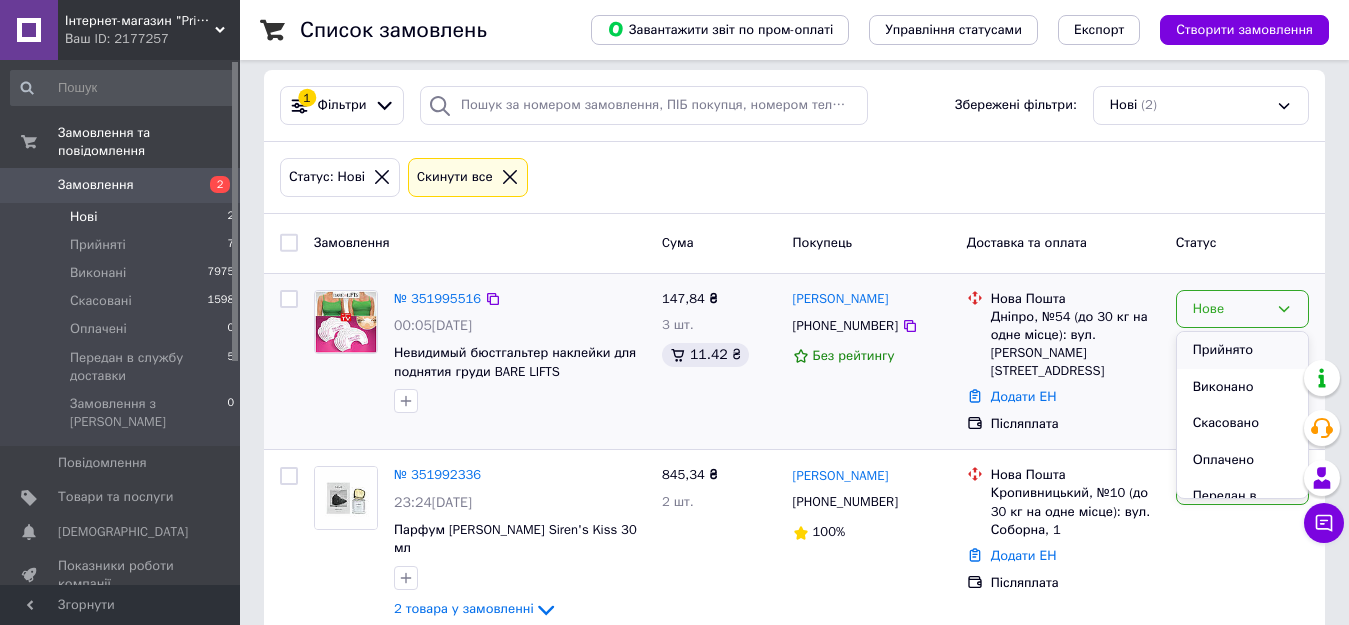 click on "Прийнято" at bounding box center (1242, 350) 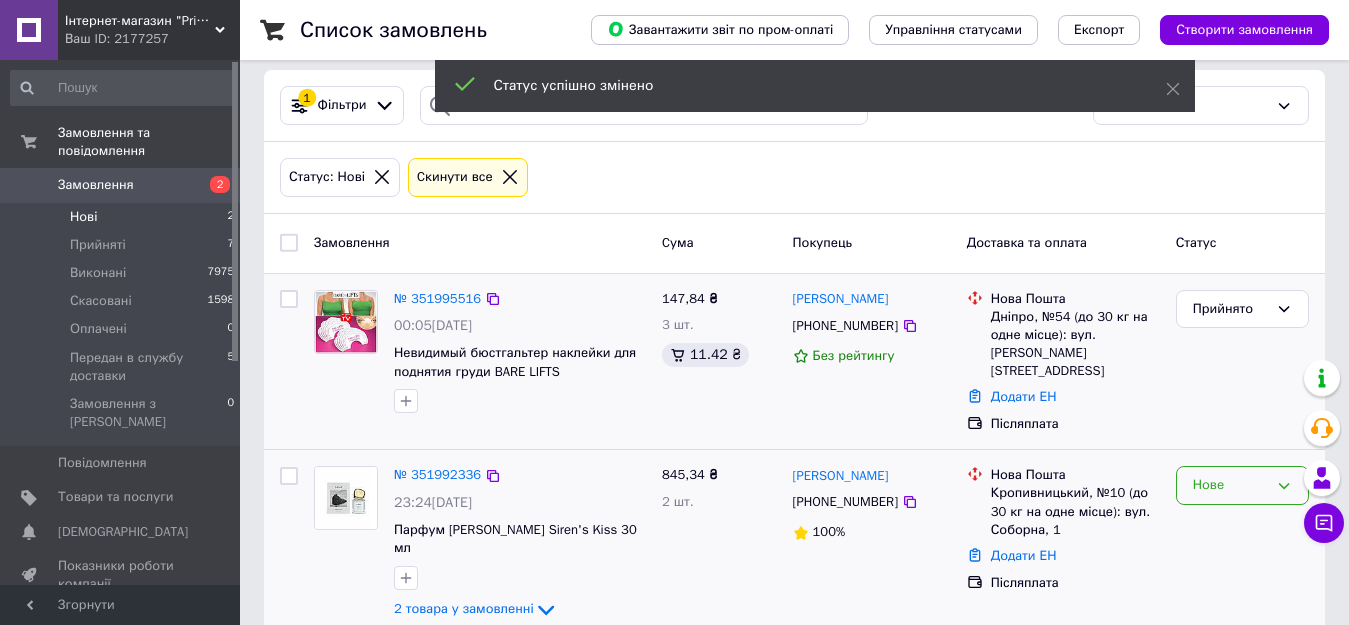 click on "Нове" at bounding box center (1230, 485) 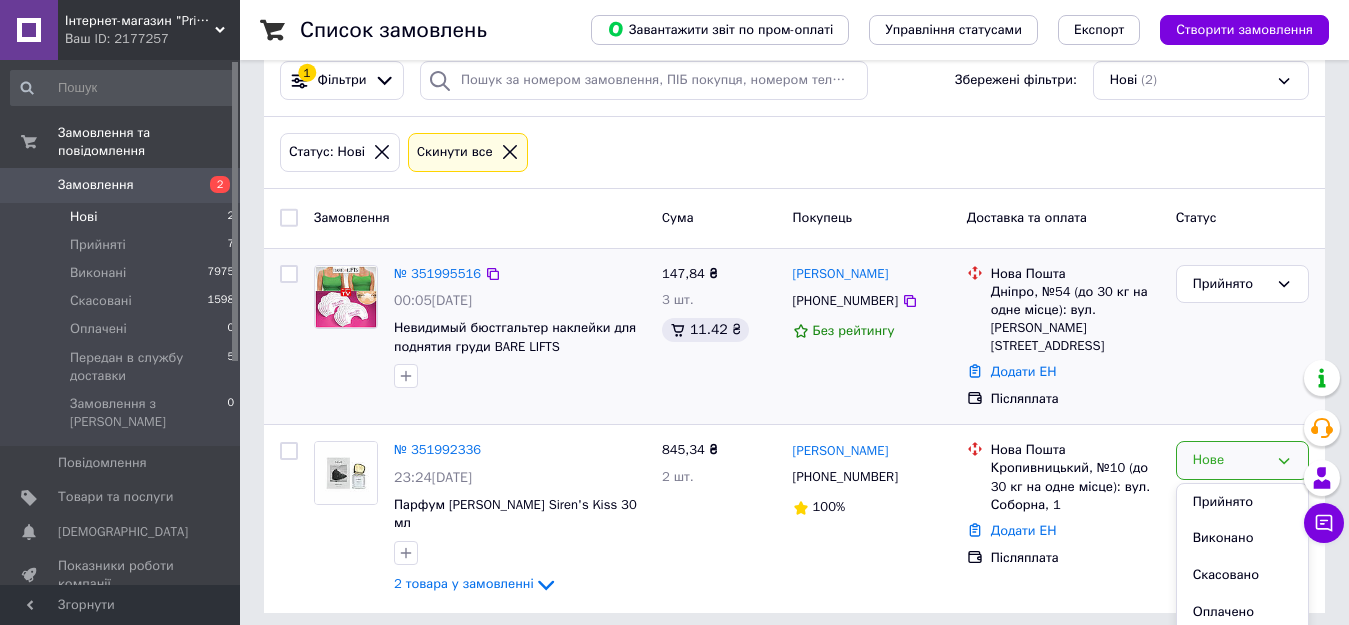 scroll, scrollTop: 206, scrollLeft: 0, axis: vertical 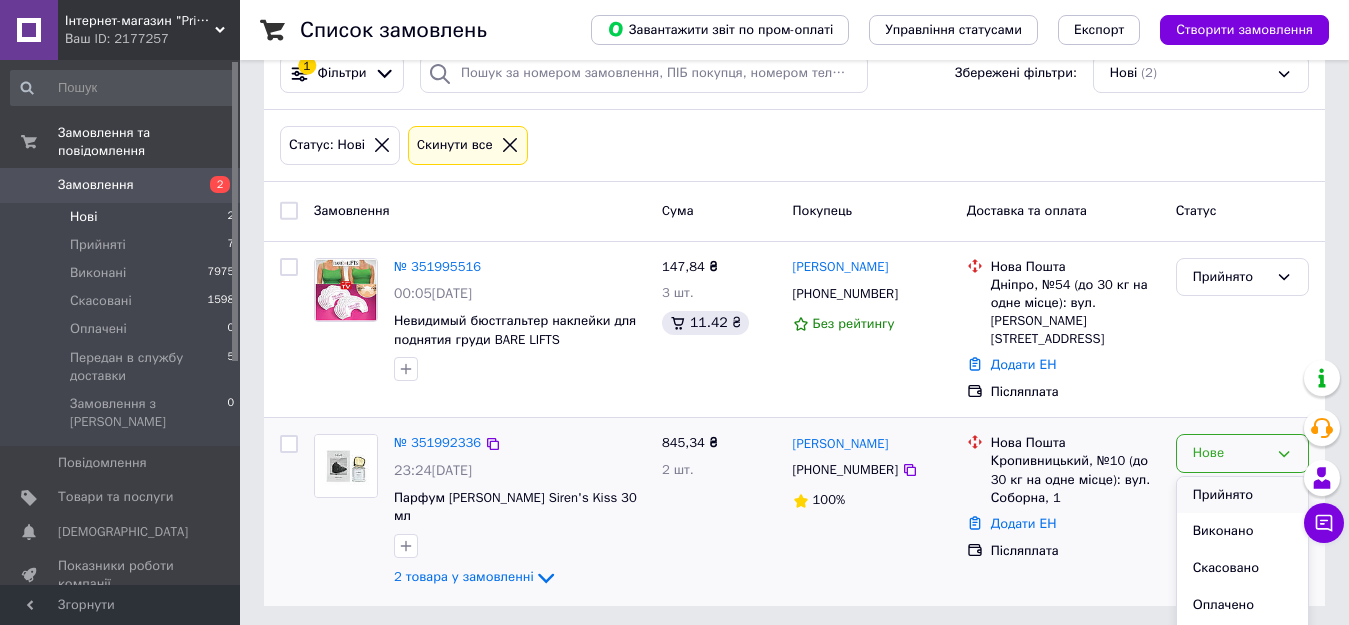 click on "Прийнято" at bounding box center [1242, 495] 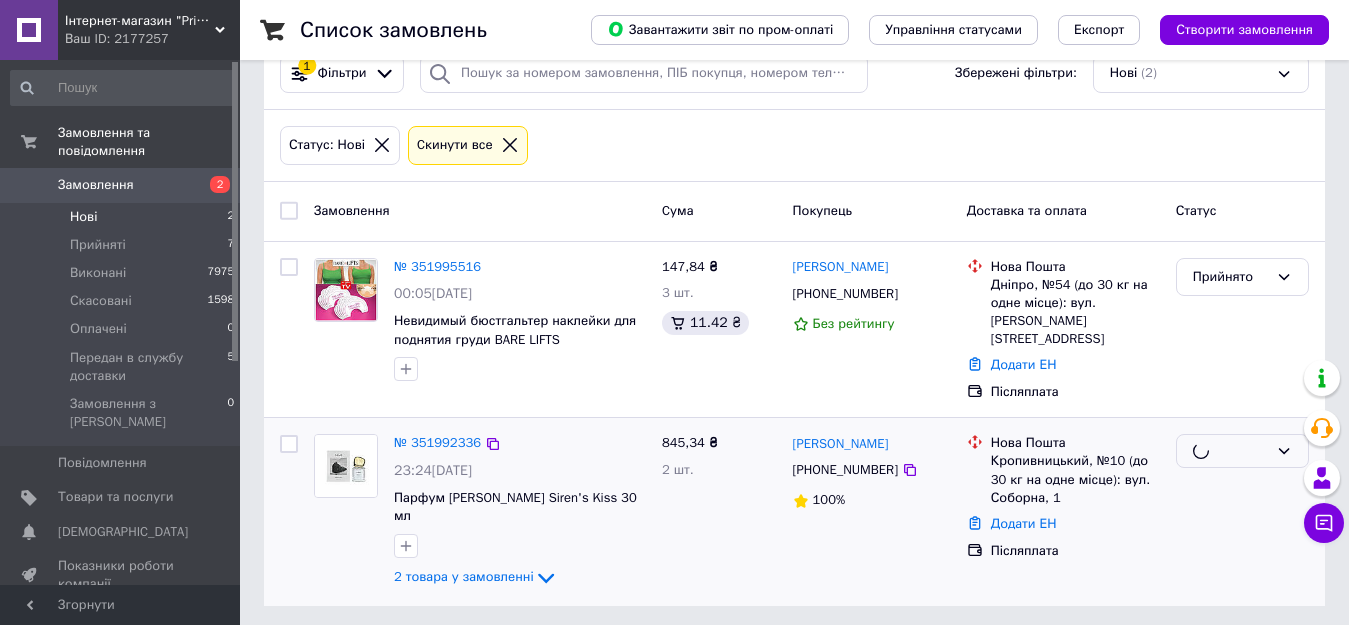 scroll, scrollTop: 174, scrollLeft: 0, axis: vertical 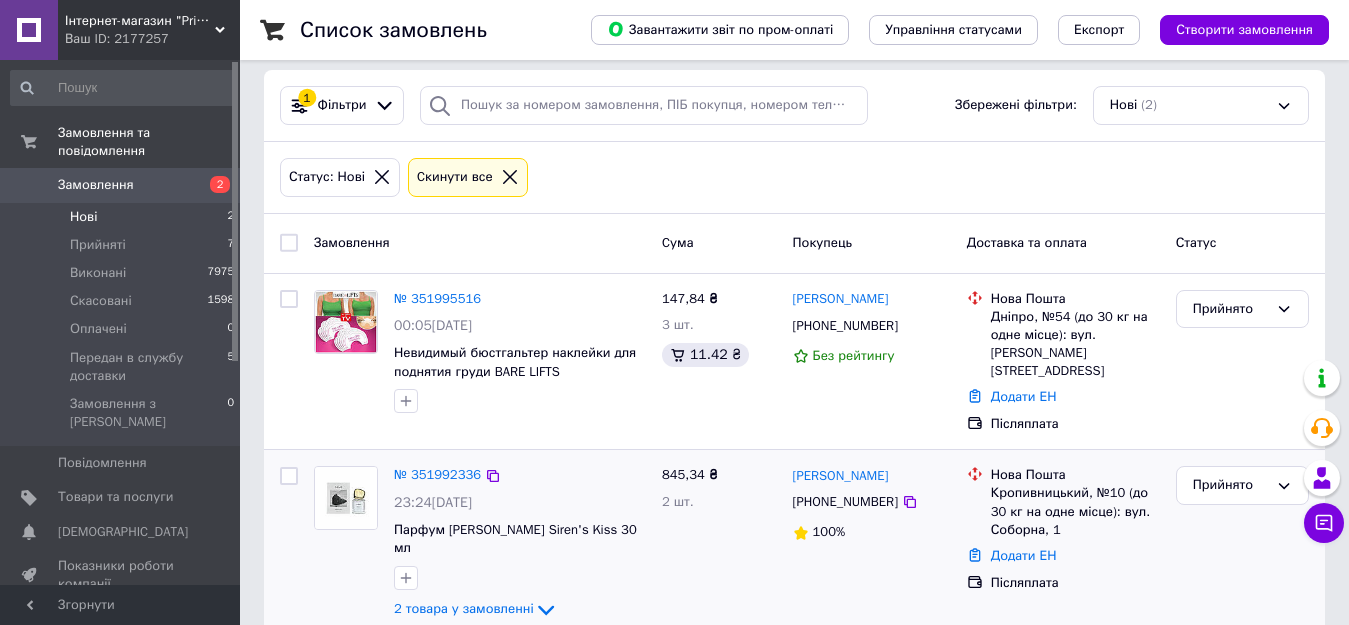 click on "Статус: Нові Cкинути все" at bounding box center (794, 177) 